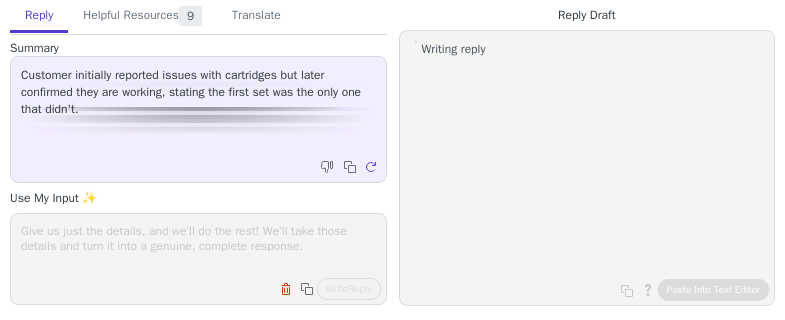 scroll, scrollTop: 0, scrollLeft: 0, axis: both 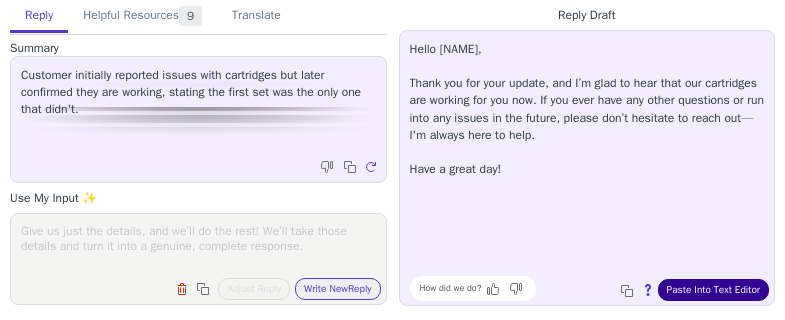 click on "Paste Into Text Editor" at bounding box center [713, 290] 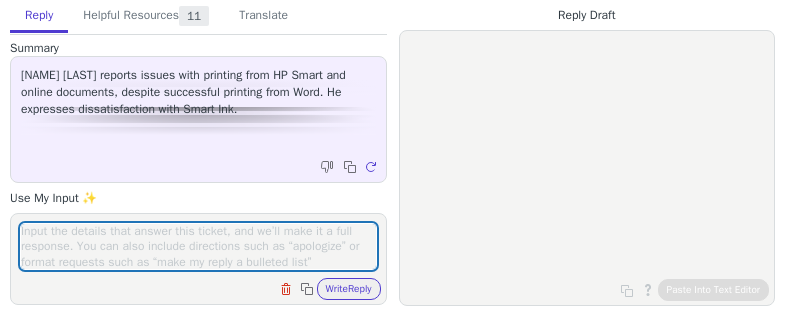 scroll, scrollTop: 0, scrollLeft: 0, axis: both 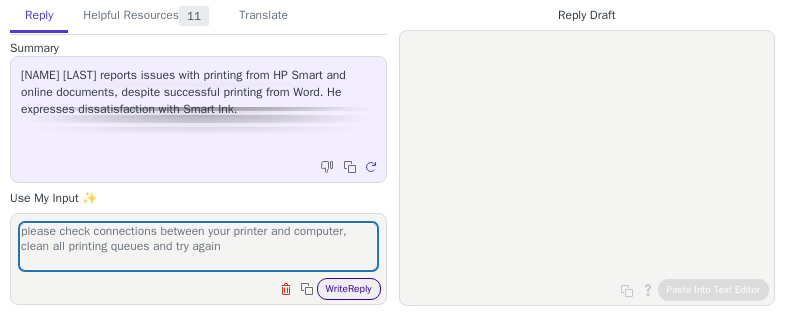 type on "please check connections between your printer and computer, clean all printing queues and try again" 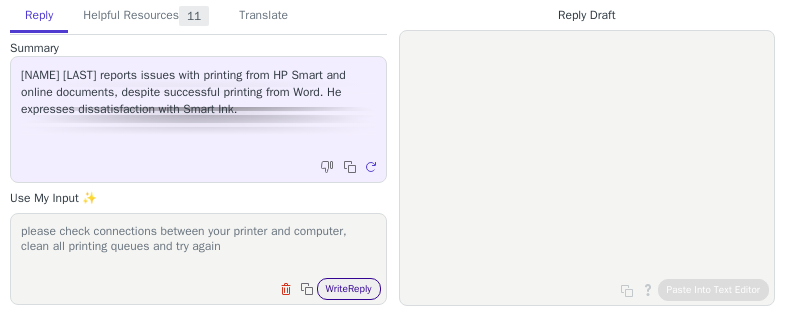 click on "Write  Reply" at bounding box center (349, 289) 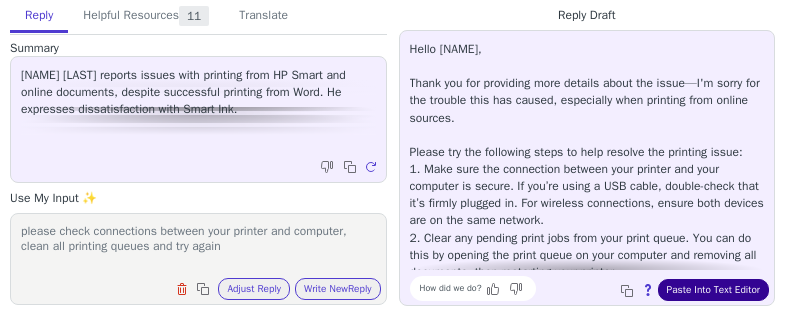 click on "Paste Into Text Editor" at bounding box center [713, 290] 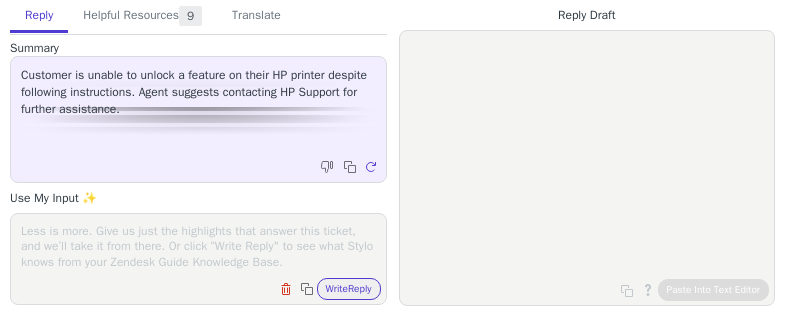 scroll, scrollTop: 0, scrollLeft: 0, axis: both 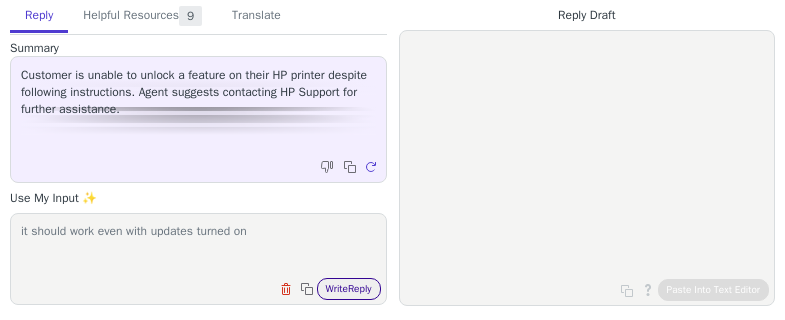 type on "it should work even with updates turned on" 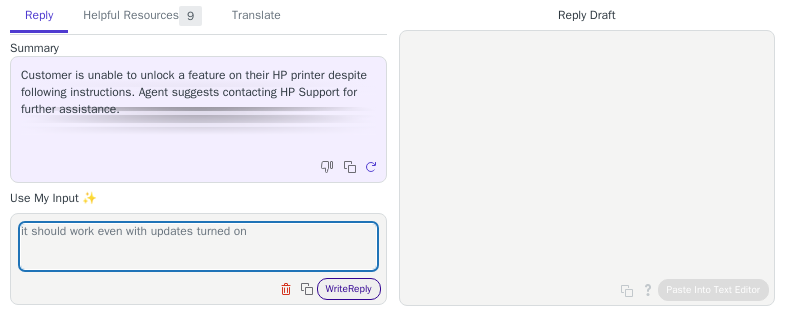 click on "Write  Reply" at bounding box center (349, 289) 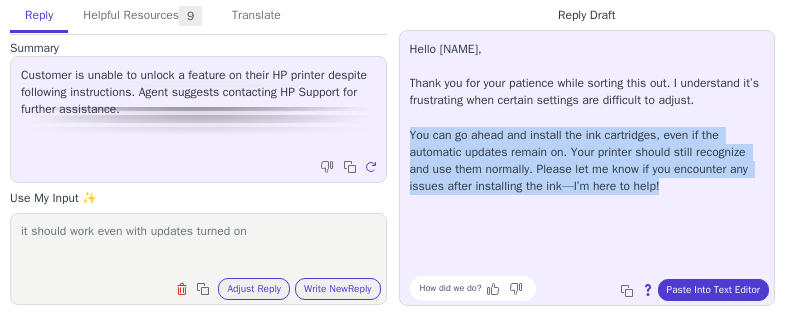 drag, startPoint x: 407, startPoint y: 143, endPoint x: 677, endPoint y: 187, distance: 273.5617 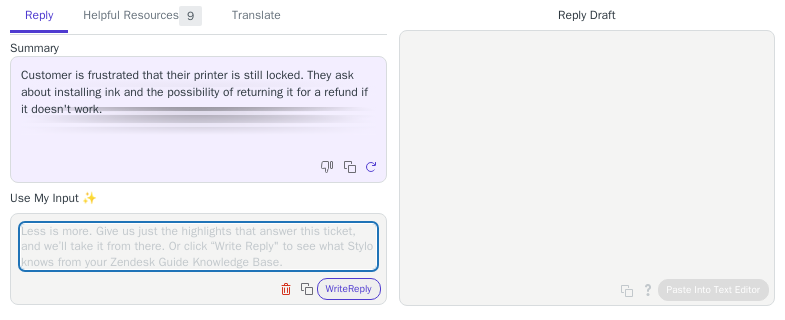 scroll, scrollTop: 0, scrollLeft: 0, axis: both 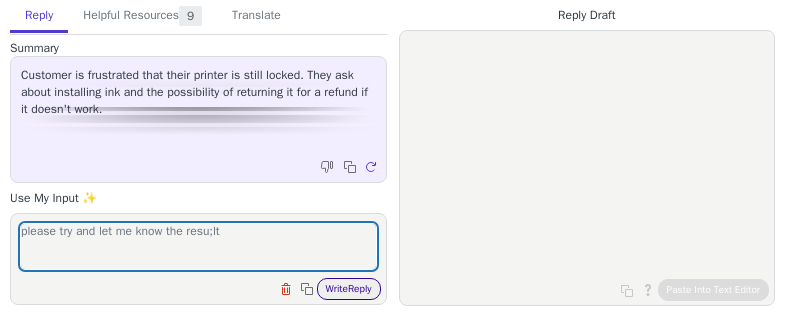 type on "please try and let me know the resu;lt" 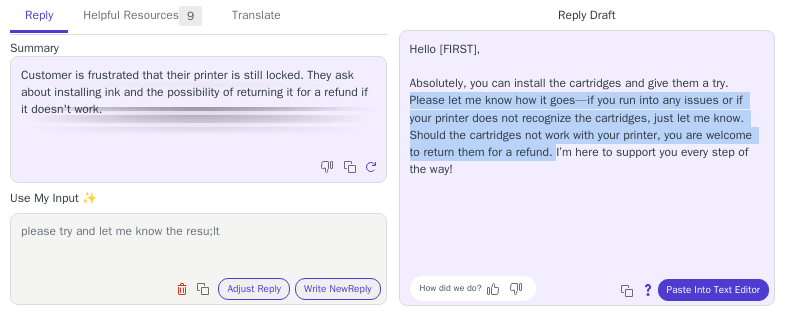 drag, startPoint x: 407, startPoint y: 103, endPoint x: 559, endPoint y: 156, distance: 160.97516 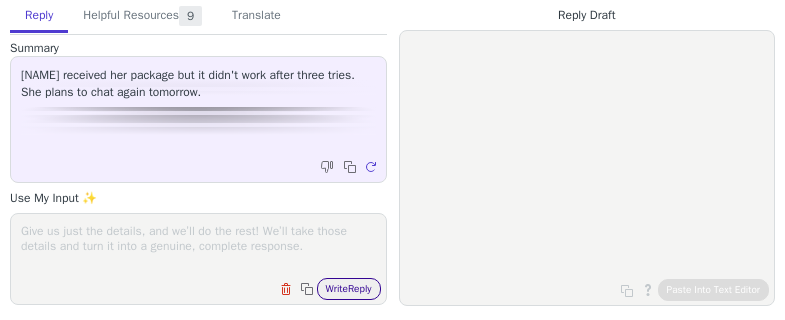 scroll, scrollTop: 0, scrollLeft: 0, axis: both 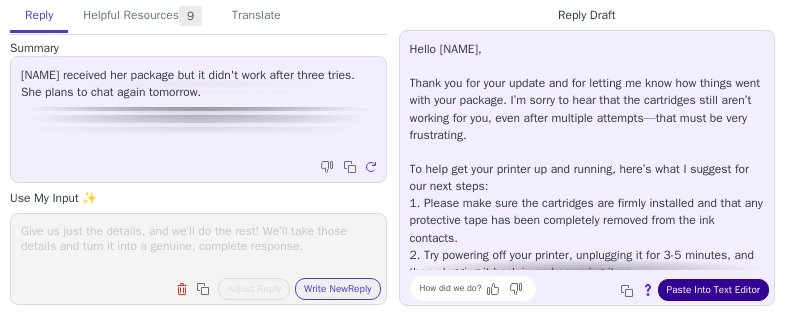 click on "Paste Into Text Editor" at bounding box center [713, 290] 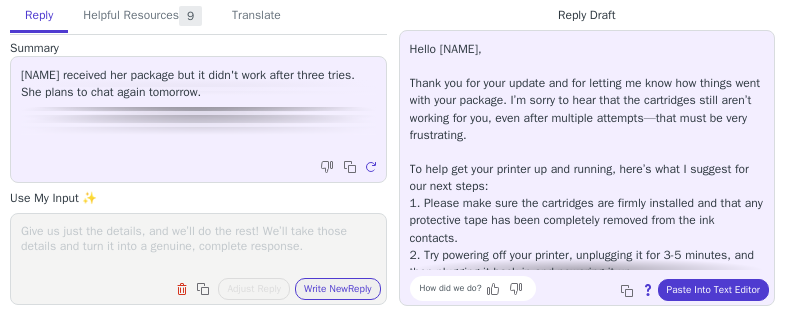 click on "Hello Swanetta, Thank you for your update and for letting me know how things went with your package. I’m sorry to hear that the cartridges still aren’t working for you, even after multiple attempts—that must be very frustrating. To help get your printer up and running, here’s what I suggest for our next steps: 1. Please make sure the cartridges are firmly installed and that any protective tape has been completely removed from the ink contacts. 2. Try powering off your printer, unplugging it for 3-5 minutes, and then plugging it back in and powering it up. 3. Run a printer cleaning or printhead cleaning cycle from your printer’s maintenance menu. If these steps don’t resolve the issue, please let me know the exact model of your printer and any error messages you see. I’ll be happy to arrange a replacement or offer another solution for you. Feel free to reach out whenever you’re ready, and I hope you have a restful night as well. I’m here to assist you whenever you need!" at bounding box center [587, 238] 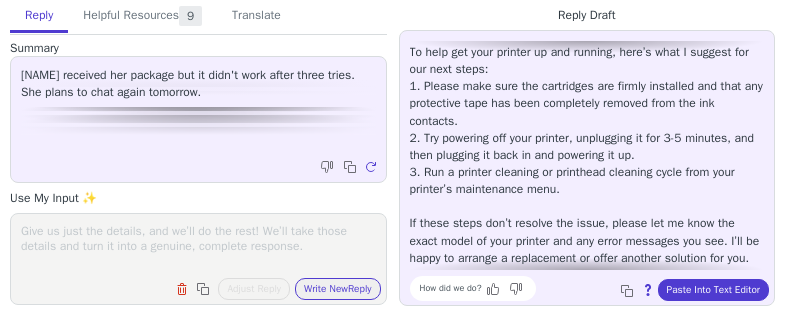scroll, scrollTop: 200, scrollLeft: 0, axis: vertical 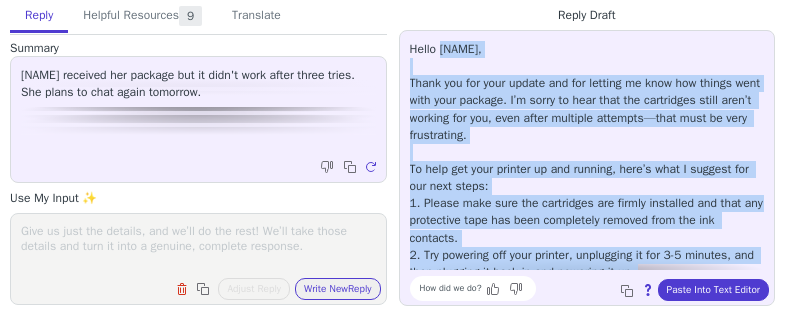 drag, startPoint x: 457, startPoint y: 252, endPoint x: 442, endPoint y: 43, distance: 209.53758 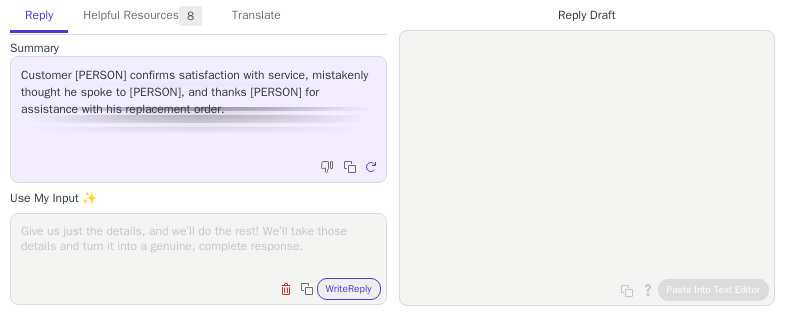 scroll, scrollTop: 0, scrollLeft: 0, axis: both 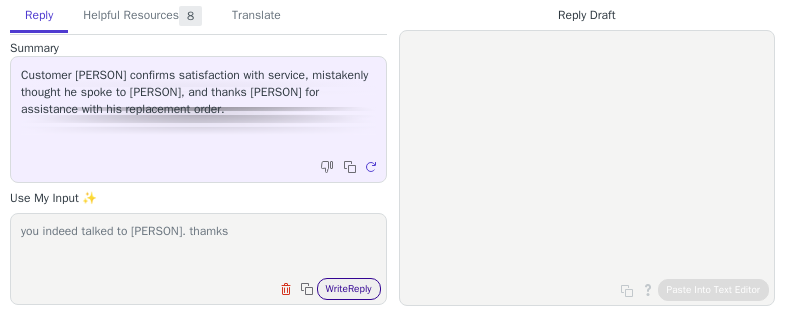 type on "you indeed talked to [PERSON]. thamks" 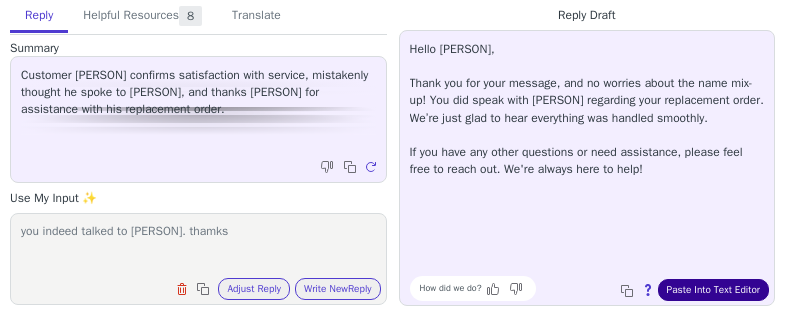 click on "Paste Into Text Editor" at bounding box center (713, 290) 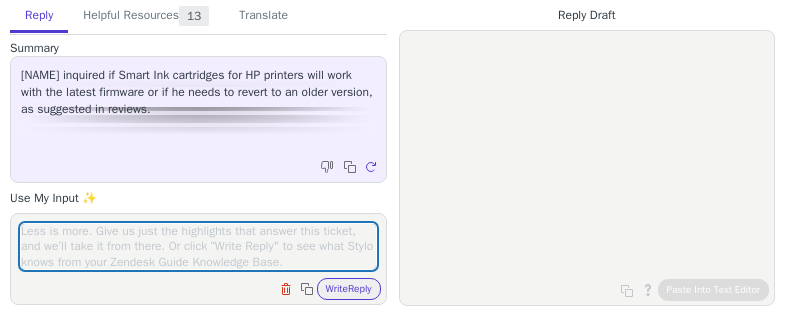 scroll, scrollTop: 0, scrollLeft: 0, axis: both 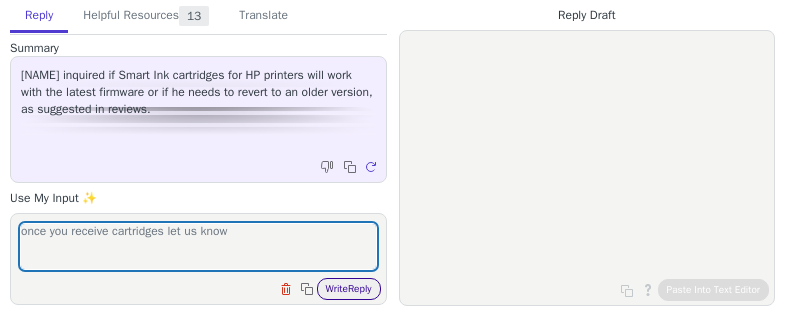 type on "once you receive cartridges let us know" 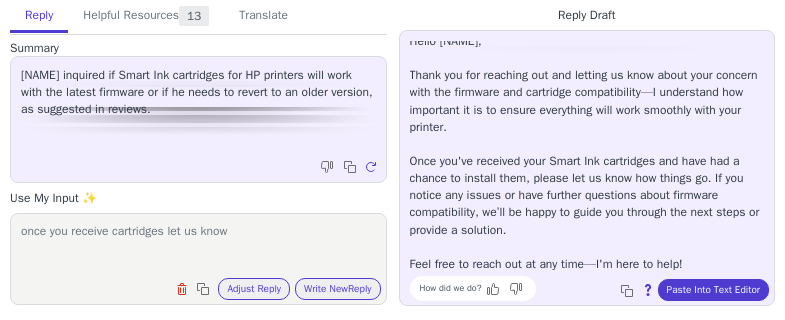 scroll, scrollTop: 11, scrollLeft: 0, axis: vertical 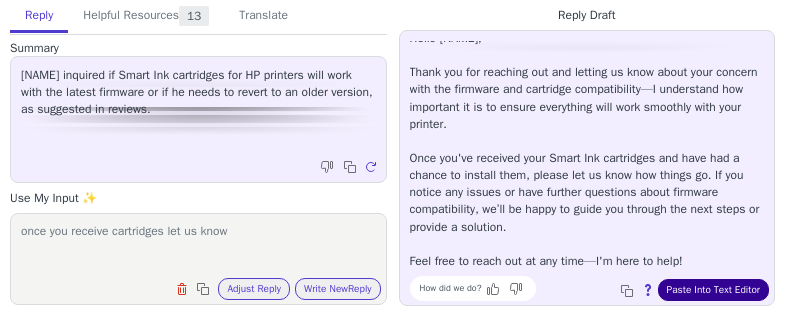 click on "Paste Into Text Editor" at bounding box center [713, 290] 